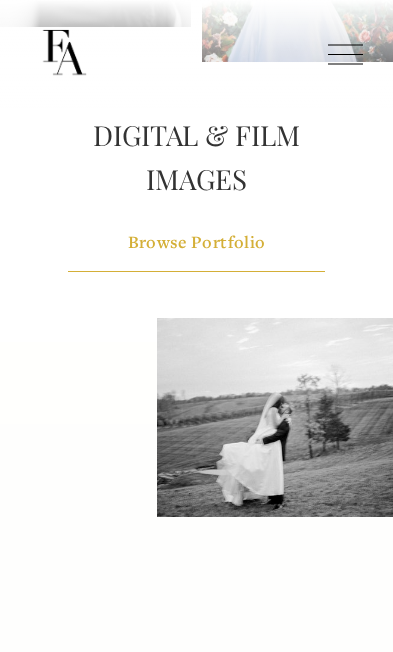 scroll, scrollTop: 3894, scrollLeft: 0, axis: vertical 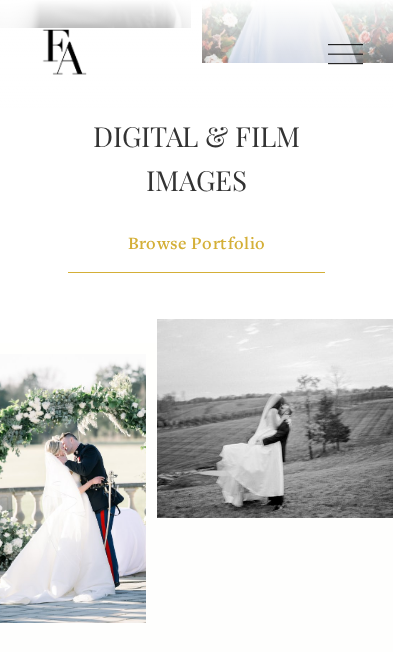 click on "Browse Portfolio" at bounding box center [196, 243] 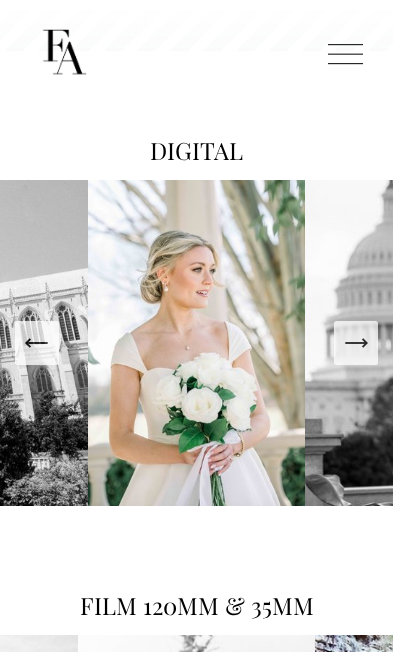 scroll, scrollTop: 2381, scrollLeft: 0, axis: vertical 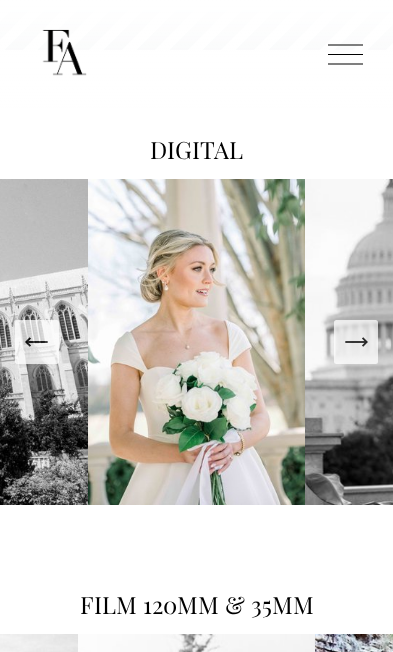 click 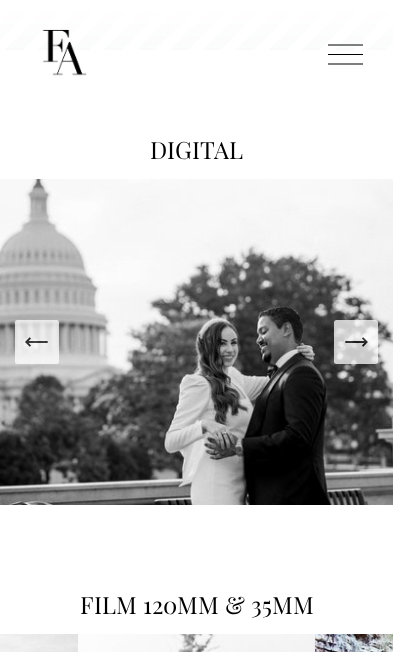 click 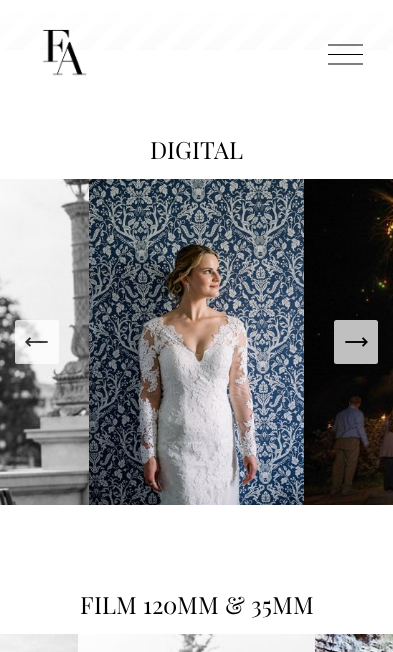 click at bounding box center [356, 342] 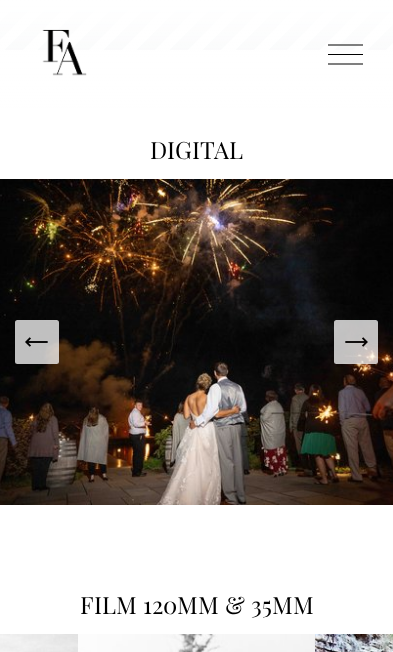 click 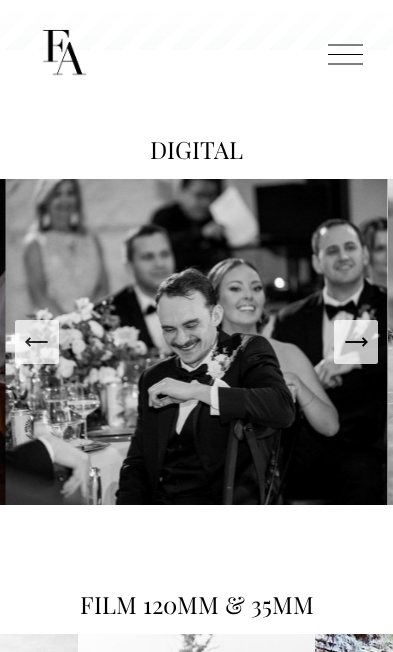 click 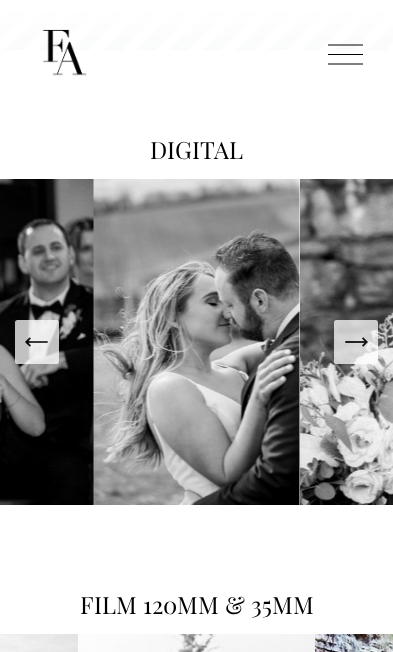 click 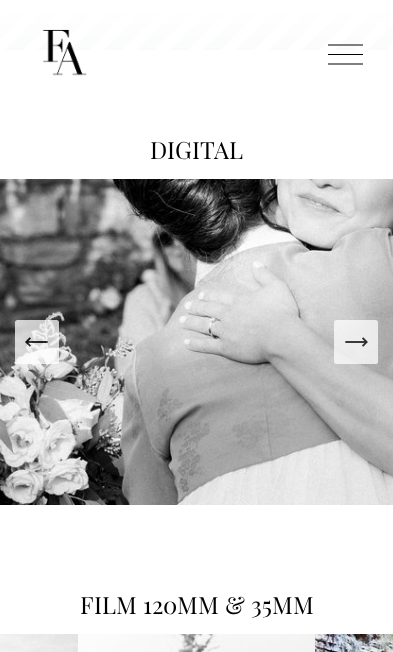 click 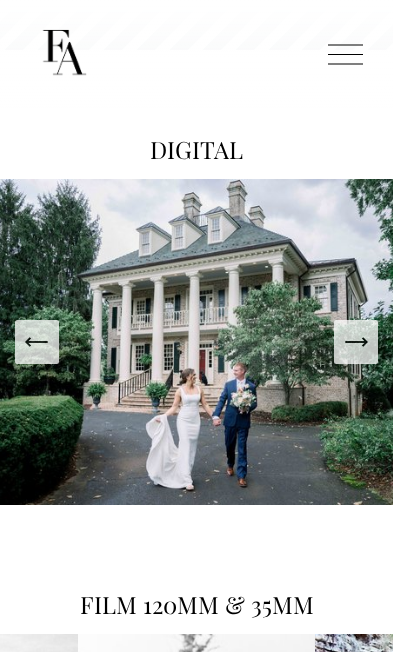 click 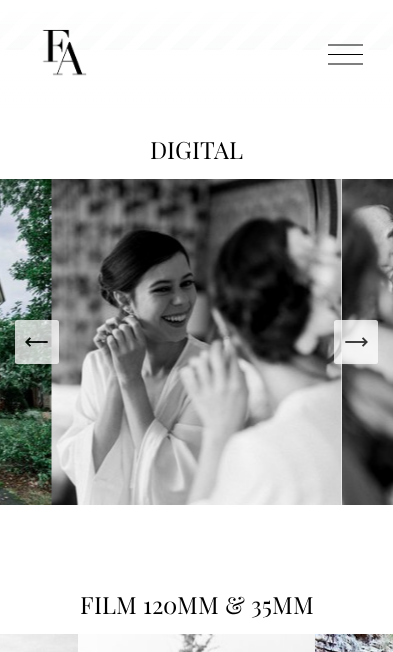 click 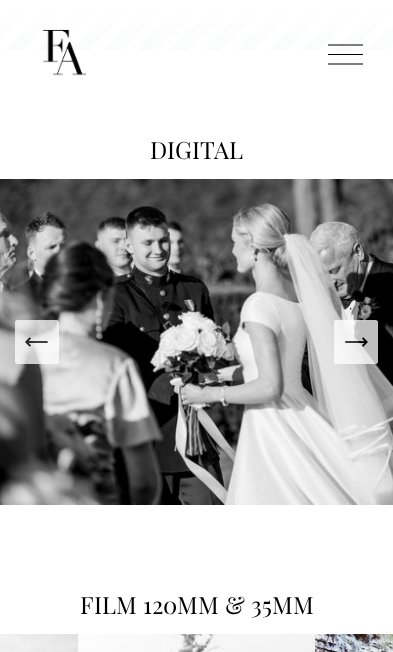 click 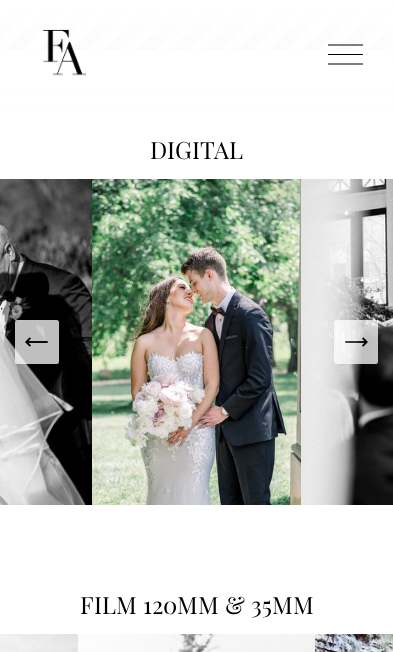 click at bounding box center [356, 342] 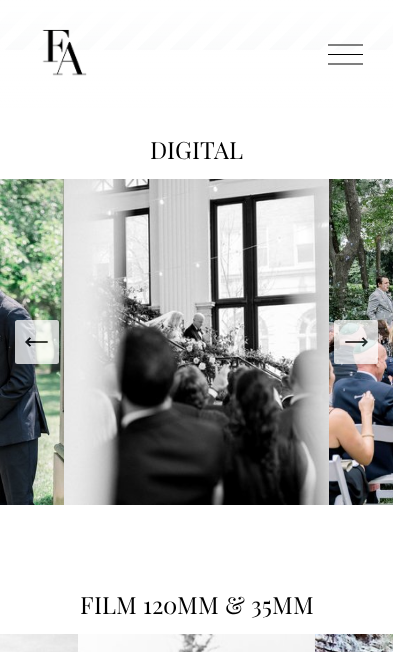 click 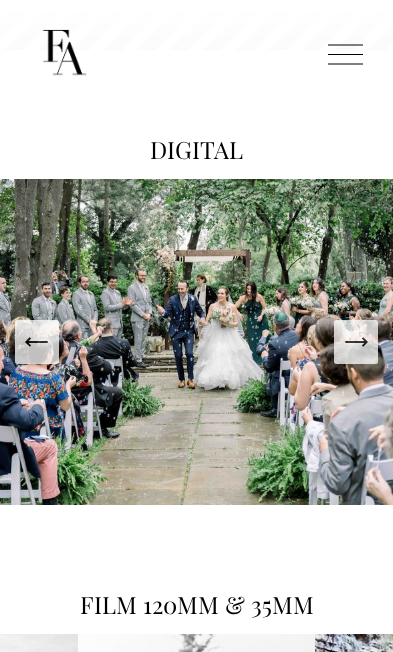 click 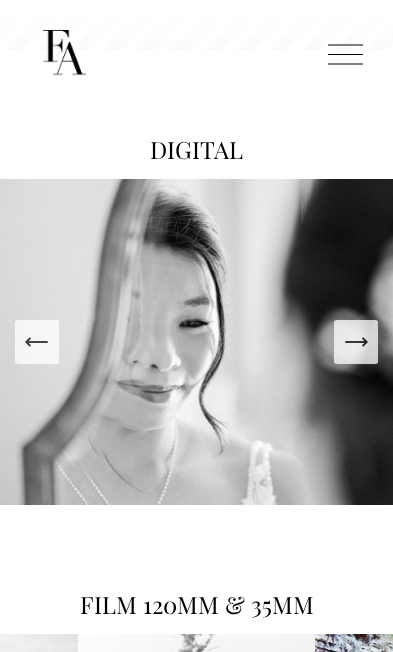 click 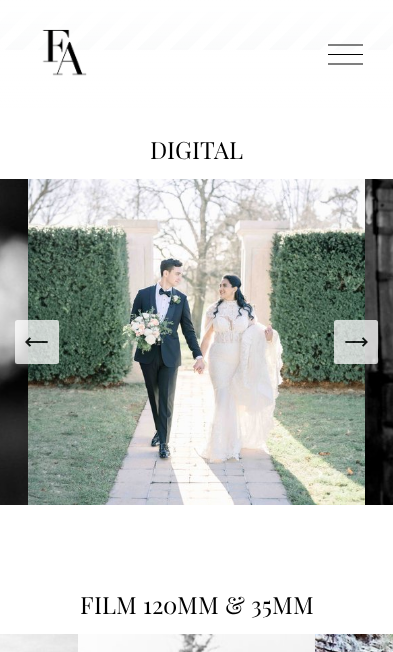 click 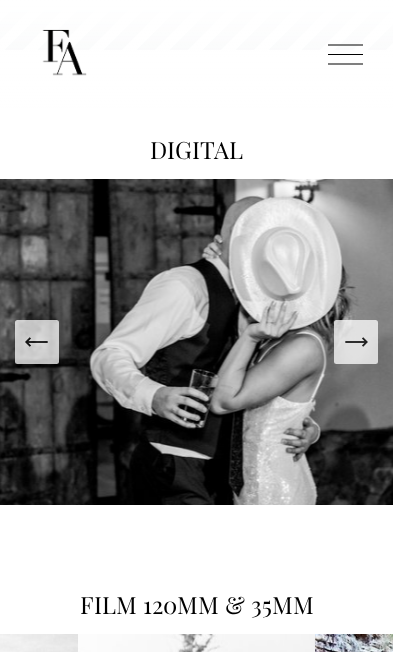 click 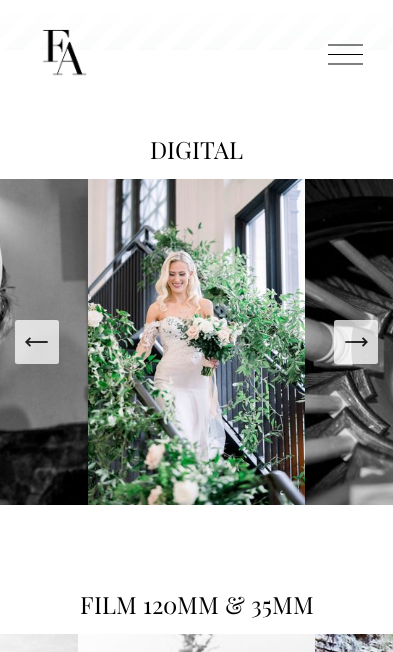 click 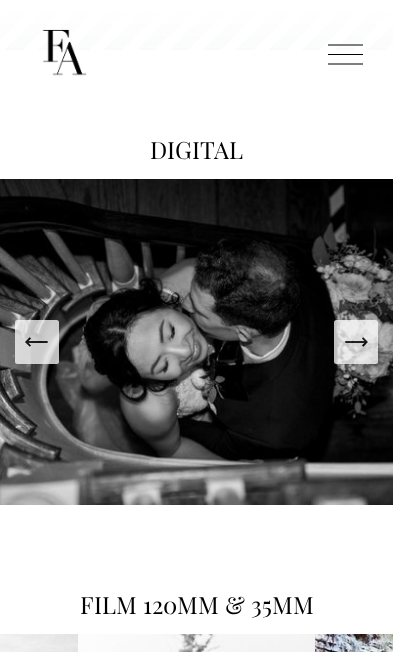 click 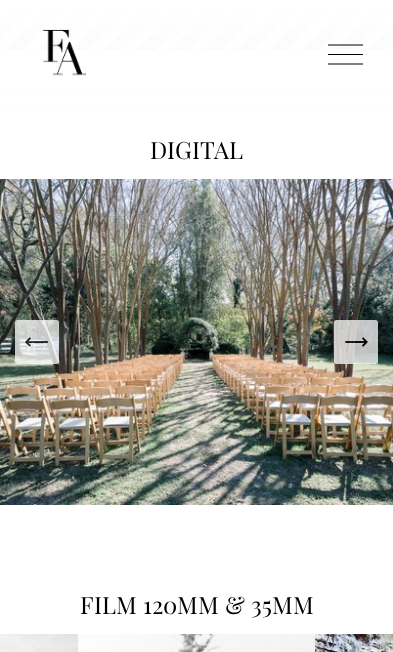 click 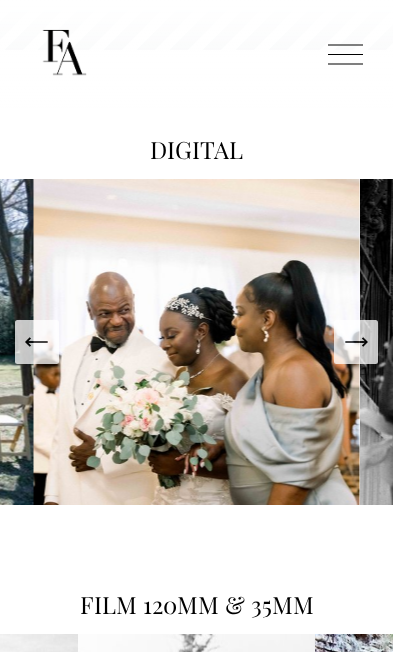 click 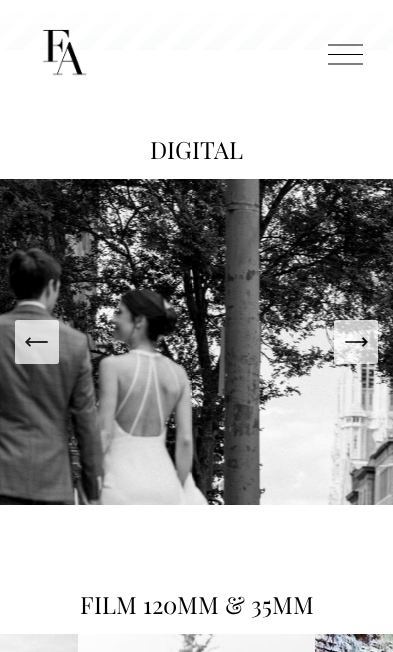 click 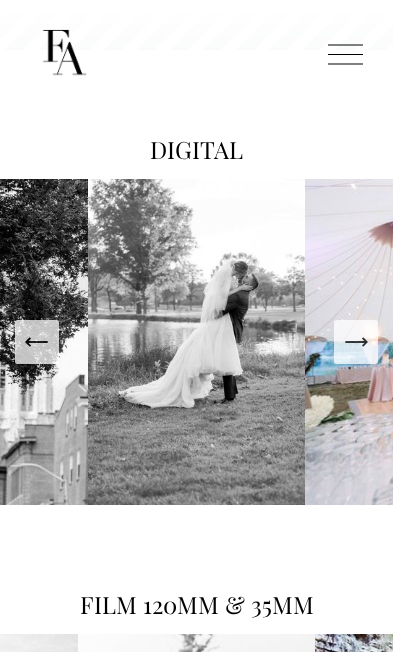 click 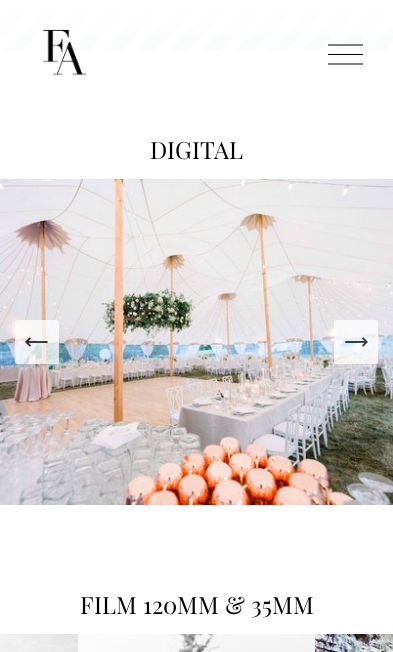 click 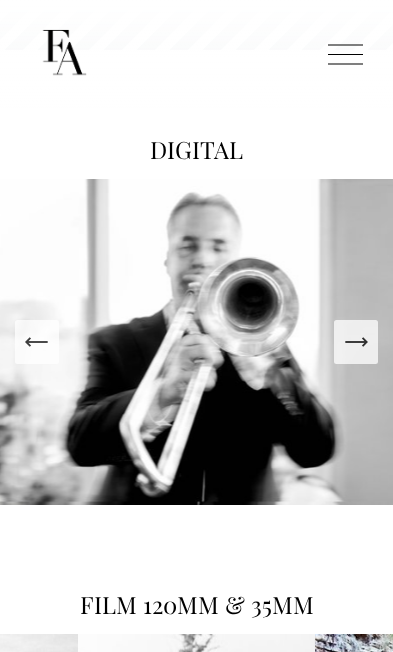 click 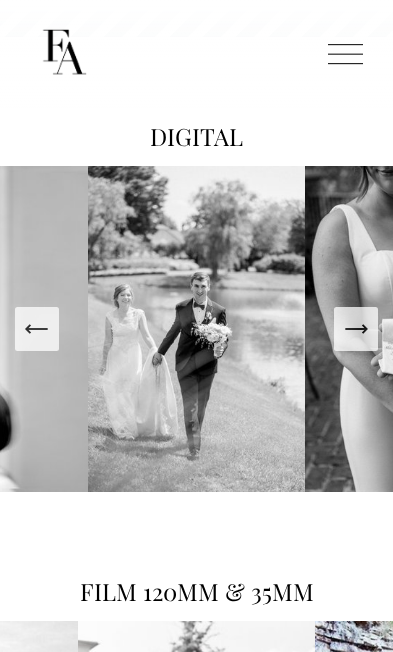 click 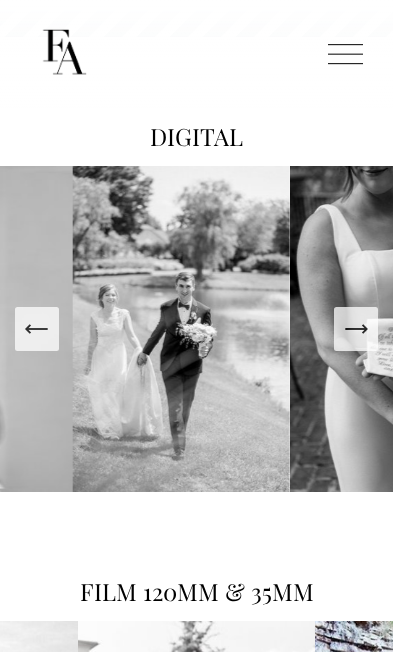 scroll, scrollTop: 2395, scrollLeft: 0, axis: vertical 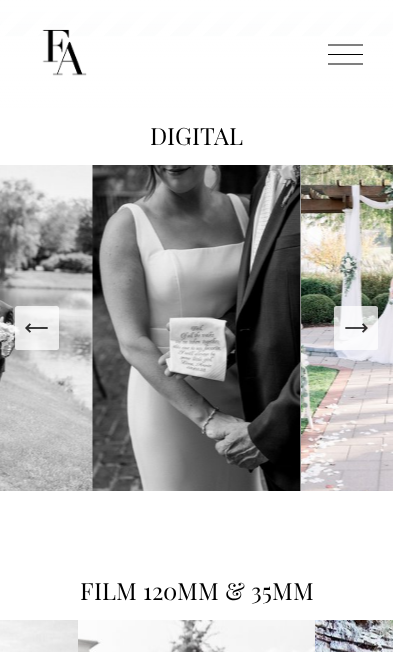 click 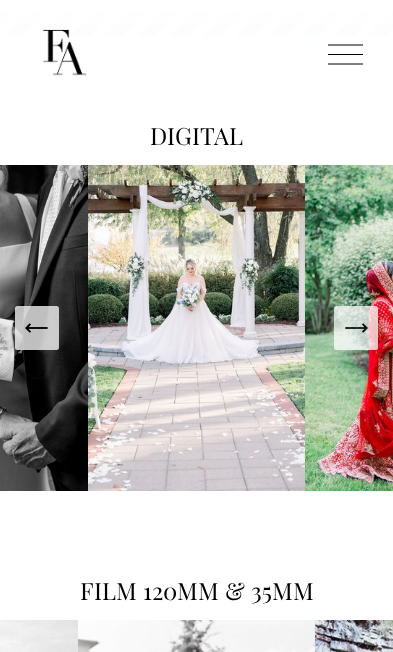 click 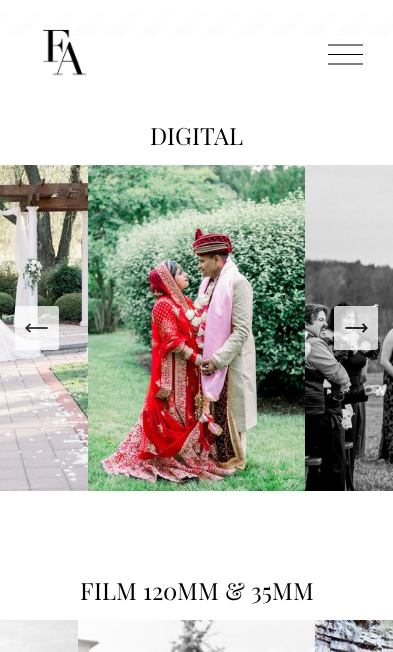 click at bounding box center [560, 328] 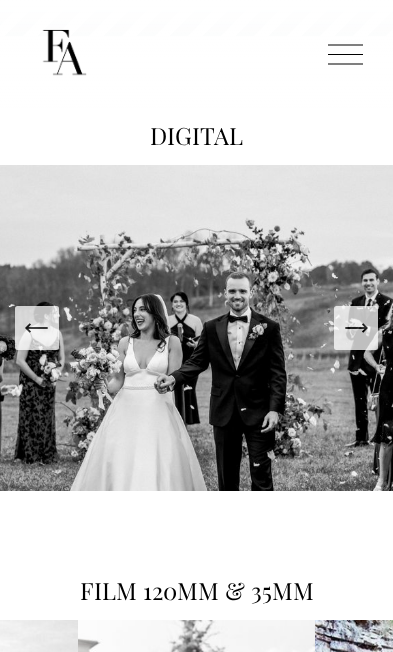 click 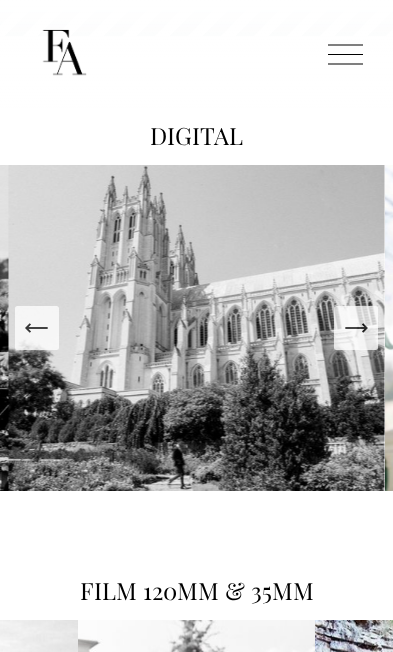 click 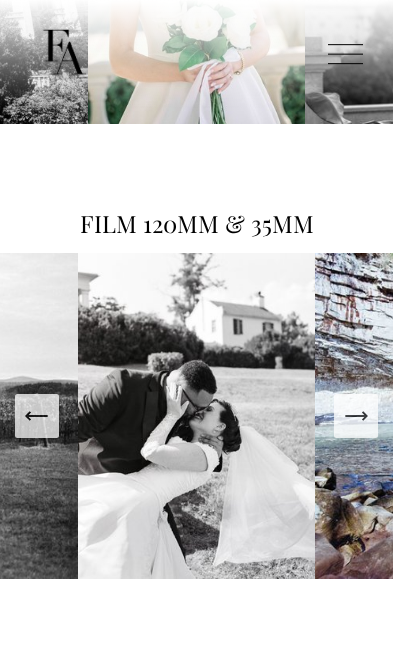 scroll, scrollTop: 2763, scrollLeft: 0, axis: vertical 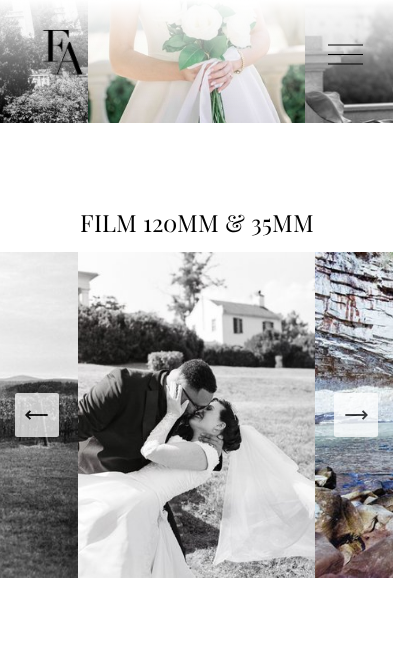 click 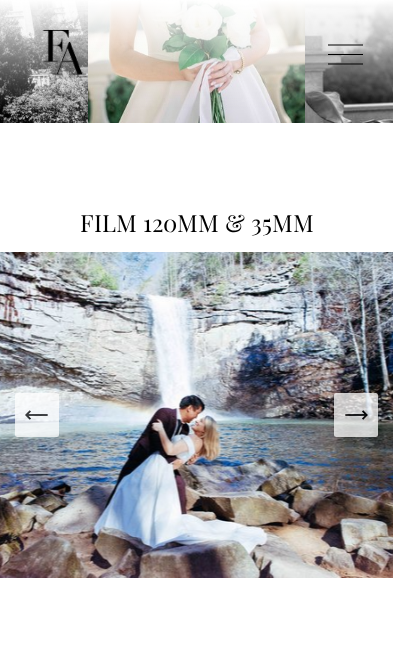 click 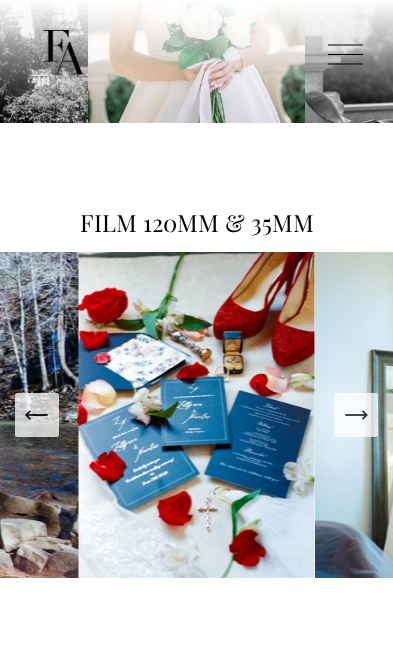 click 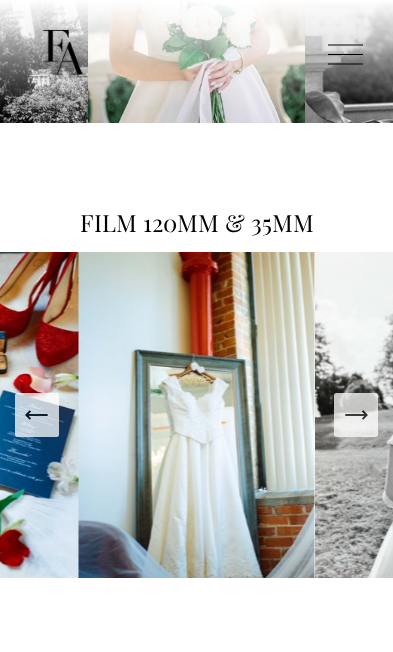 click 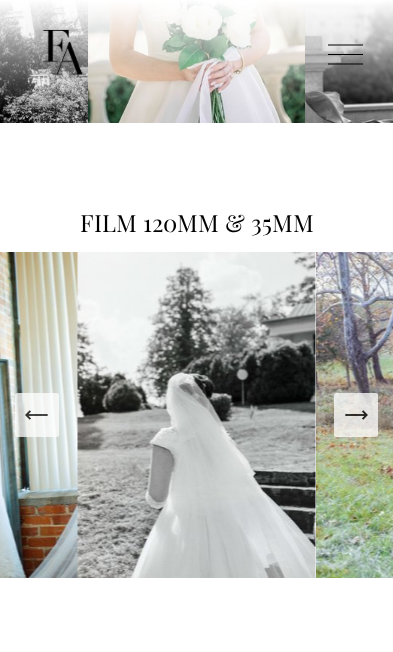 click at bounding box center (356, 415) 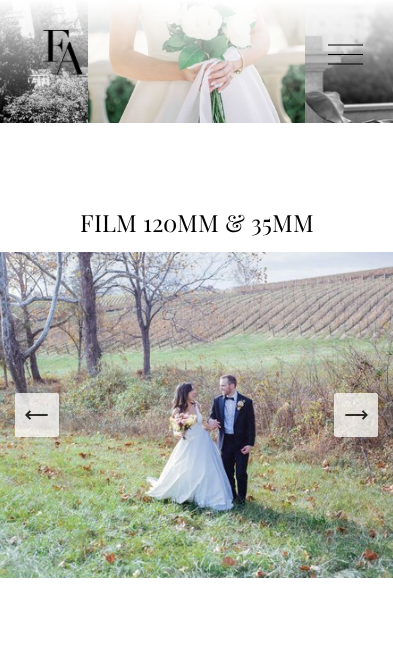 click 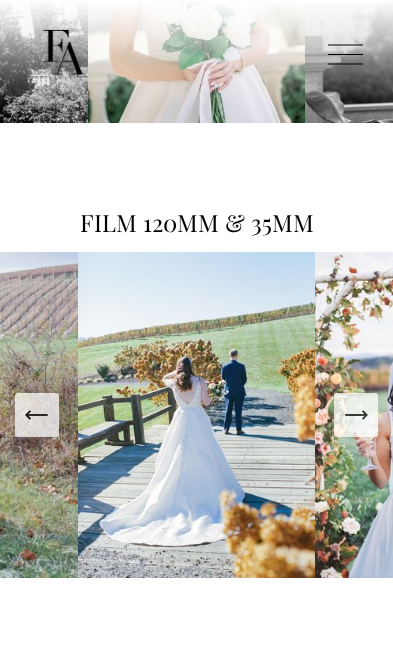 click 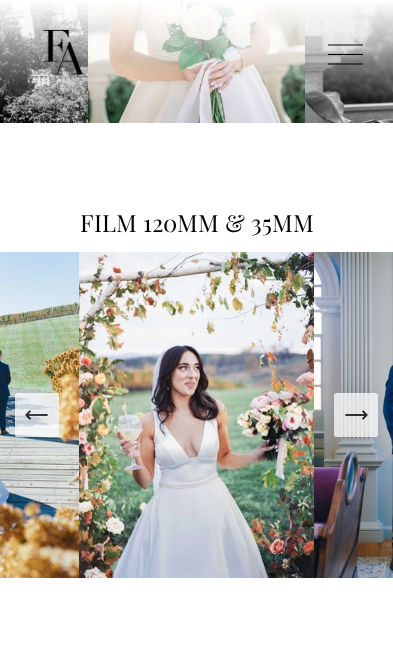 click 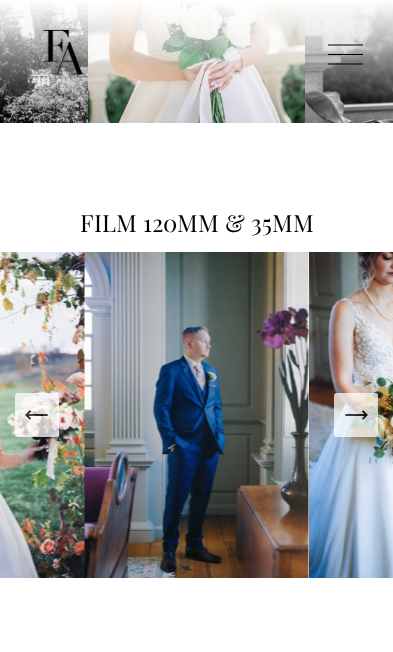 click 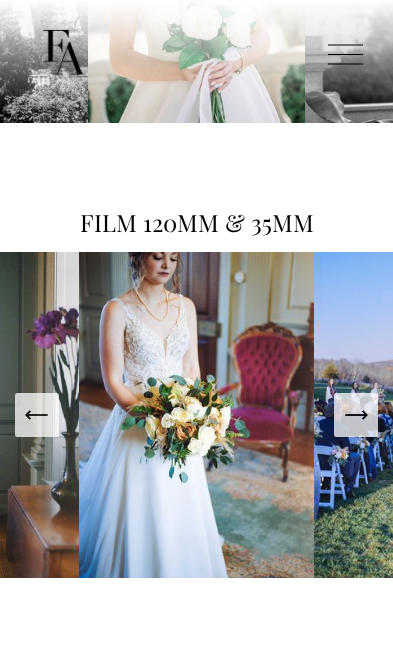 click 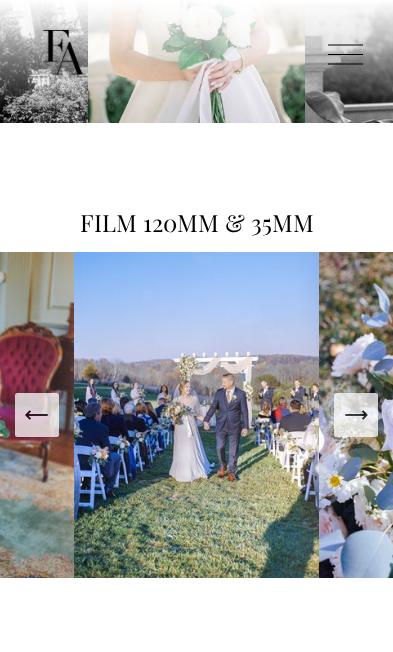 click 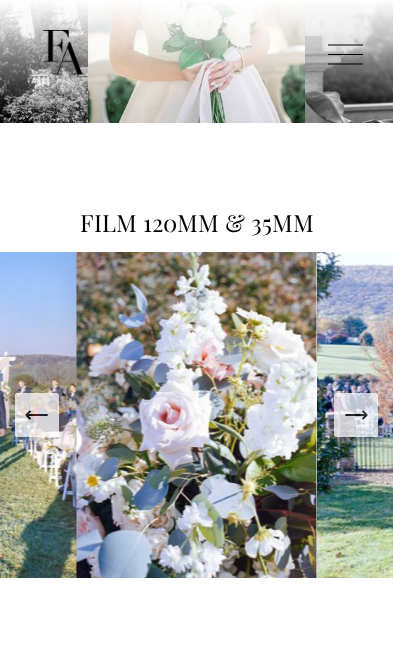 click 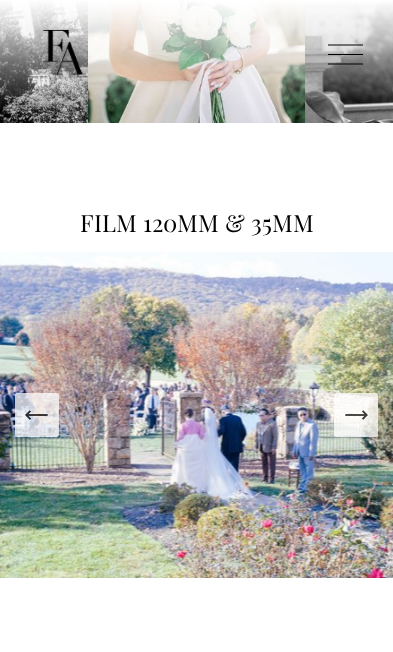 click 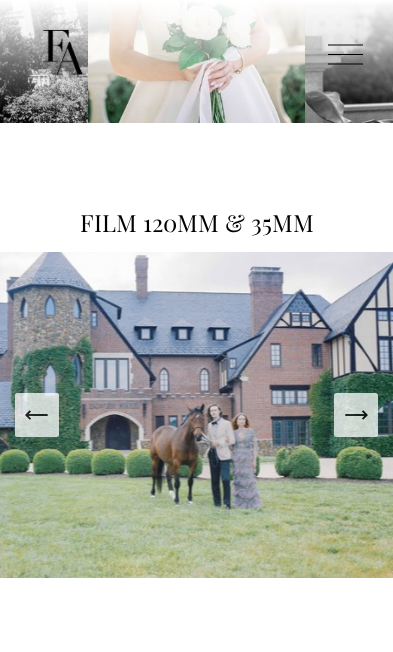 click 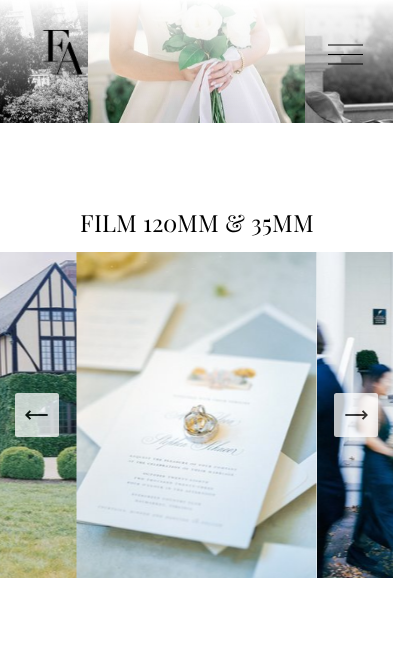 click 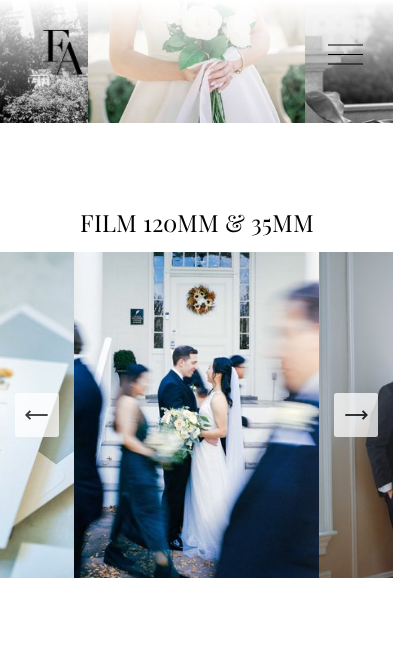 click 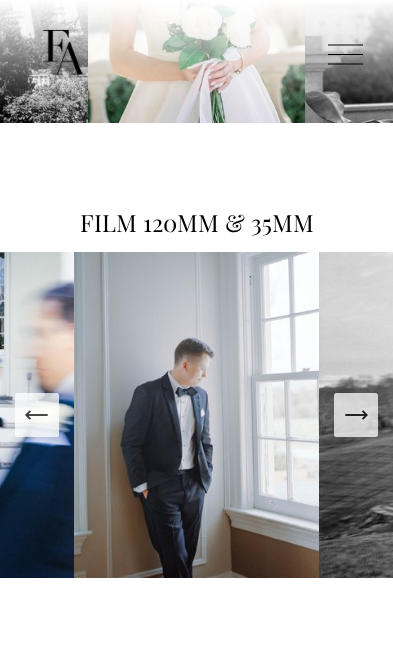 click at bounding box center [356, 415] 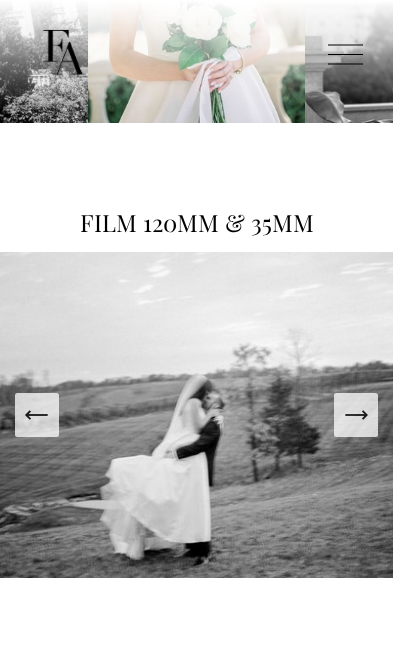 click at bounding box center [356, 415] 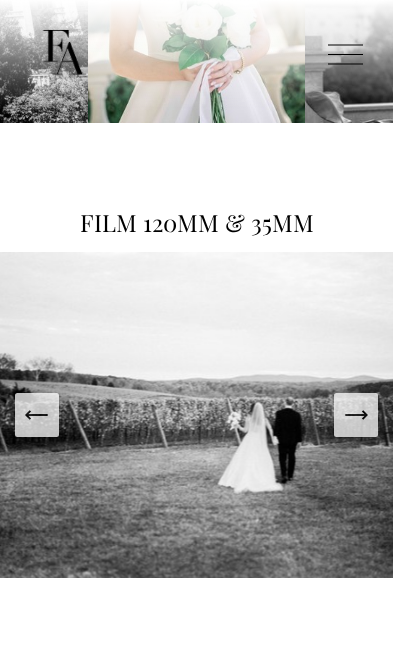 click at bounding box center [356, 415] 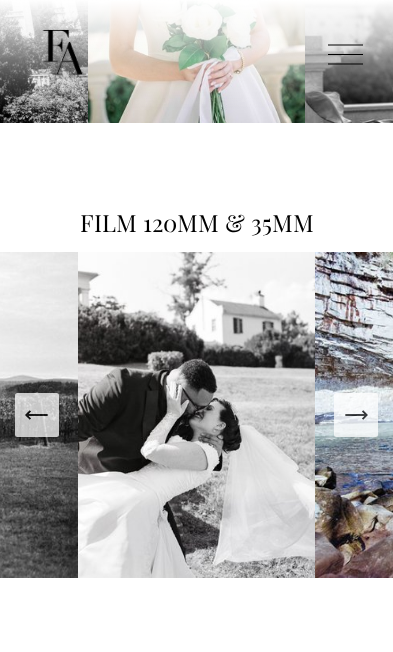 click at bounding box center [356, 415] 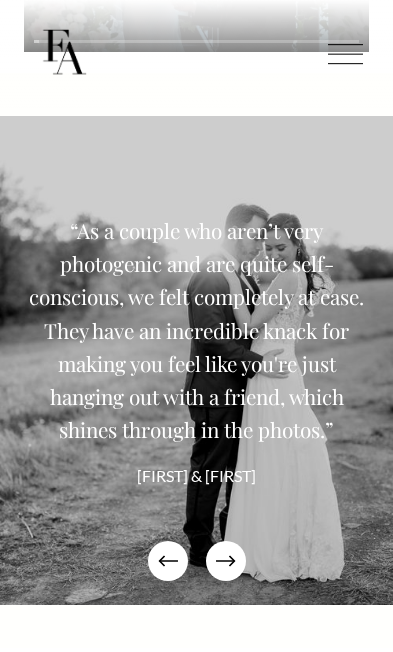 scroll, scrollTop: 4975, scrollLeft: 0, axis: vertical 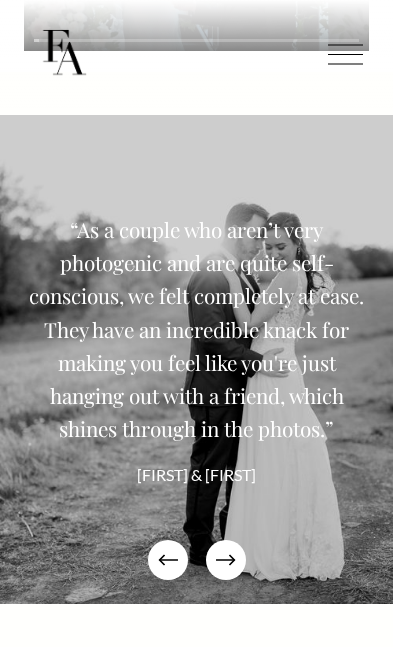 click 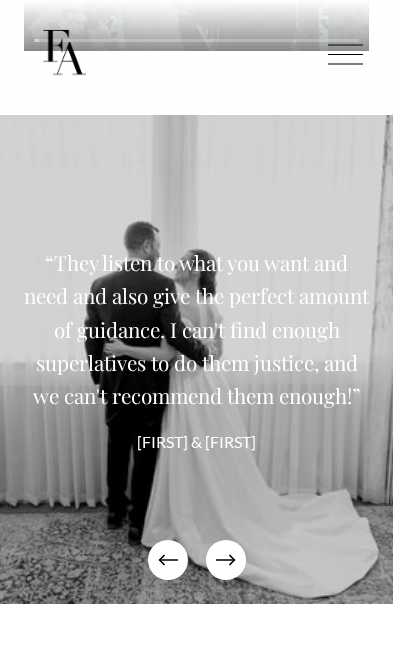 click 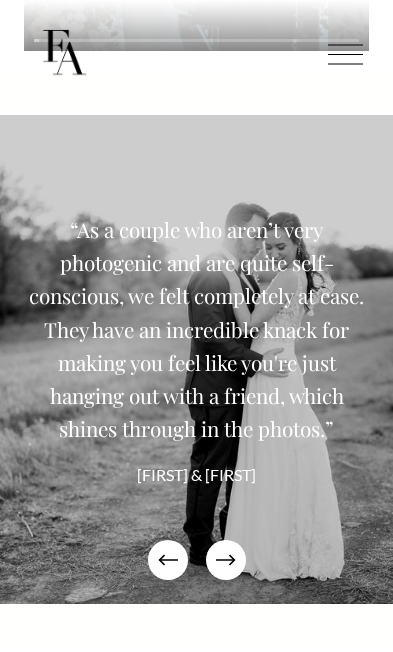 click 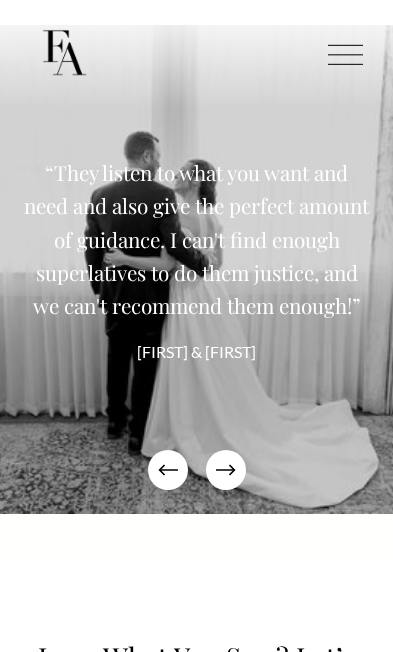 scroll, scrollTop: 5057, scrollLeft: 0, axis: vertical 